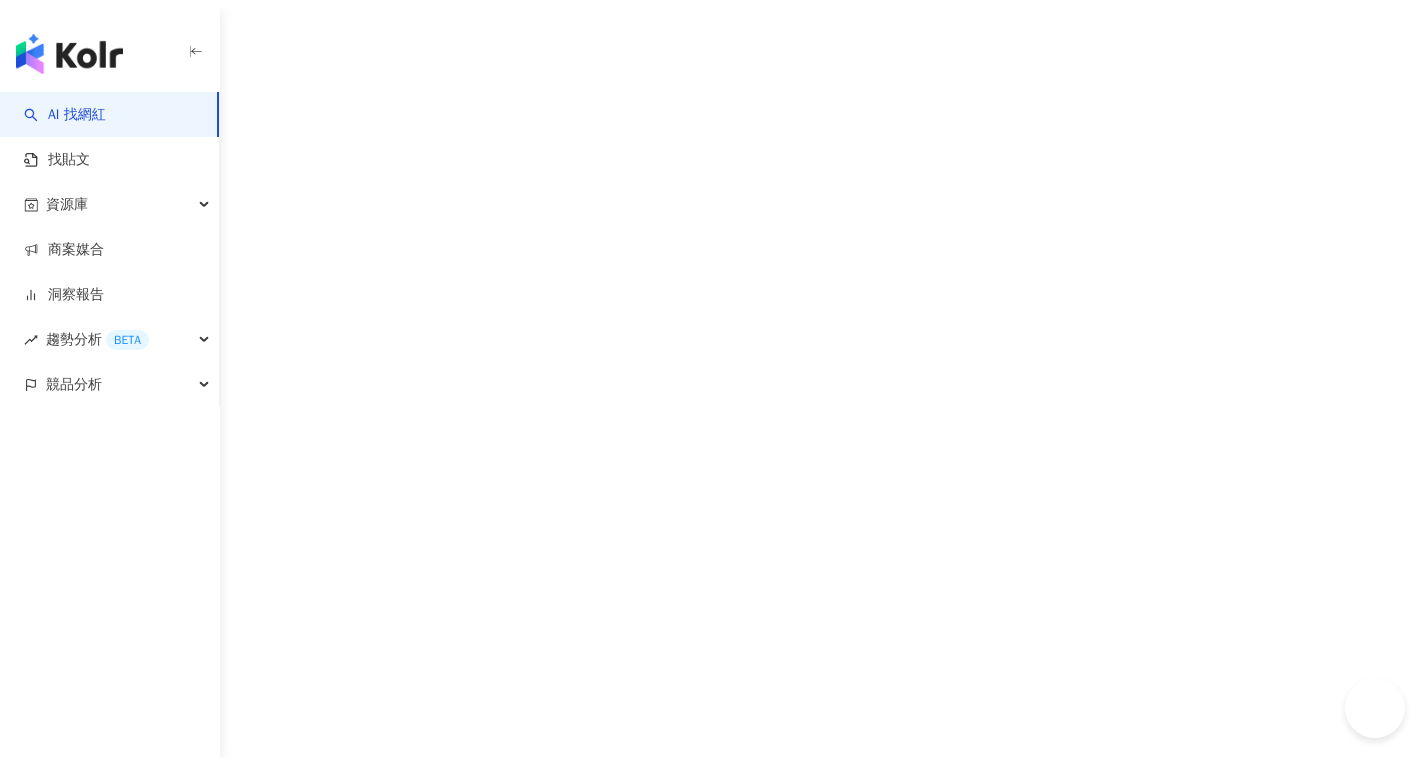 scroll, scrollTop: 0, scrollLeft: 0, axis: both 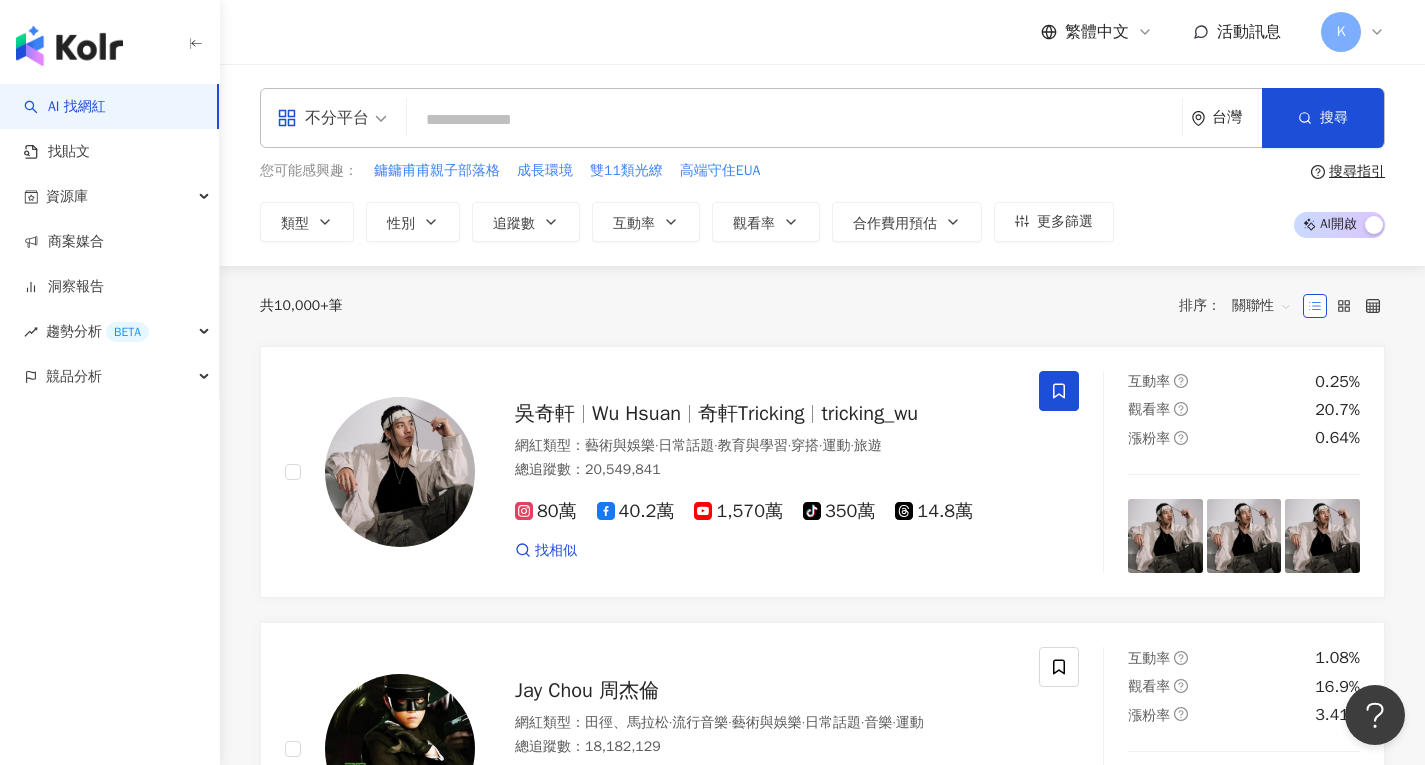 click at bounding box center (69, 46) 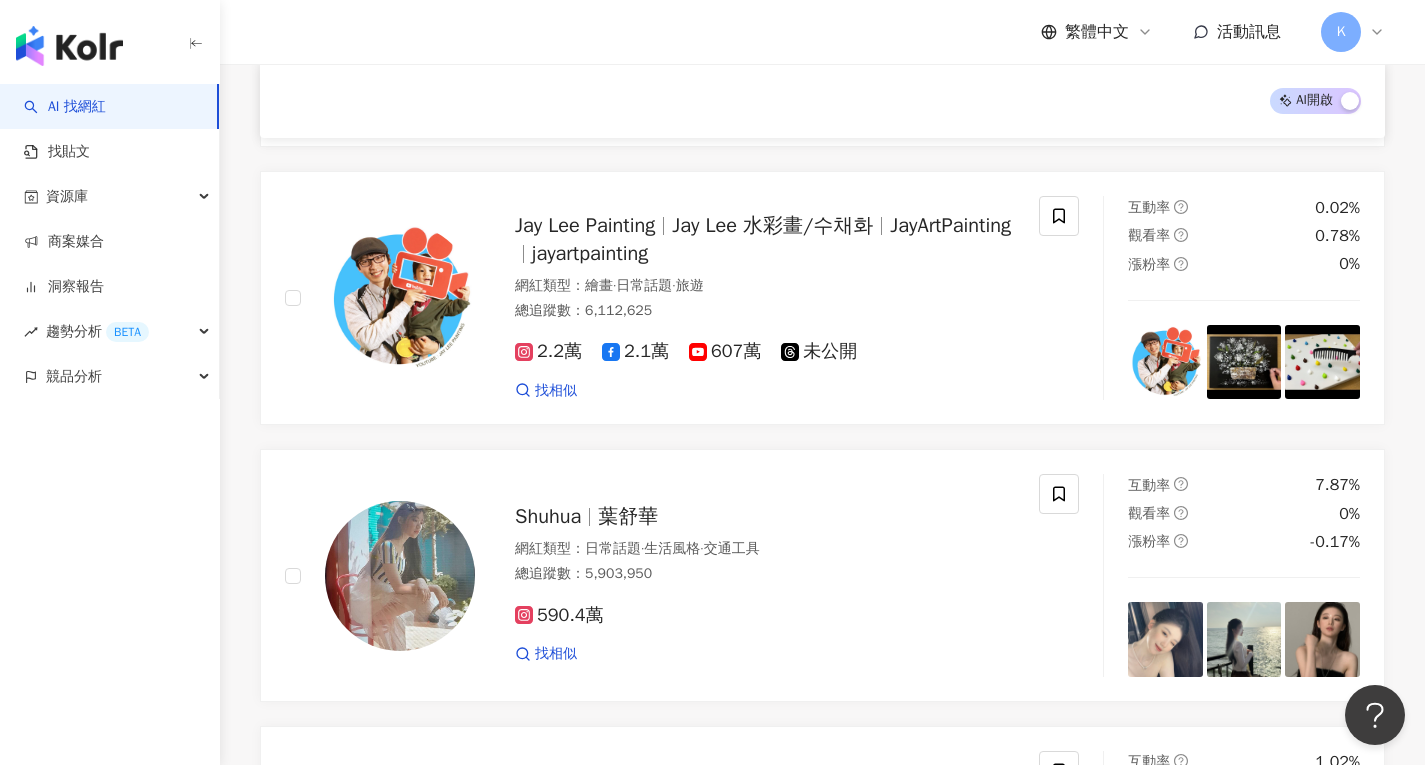scroll, scrollTop: 2384, scrollLeft: 0, axis: vertical 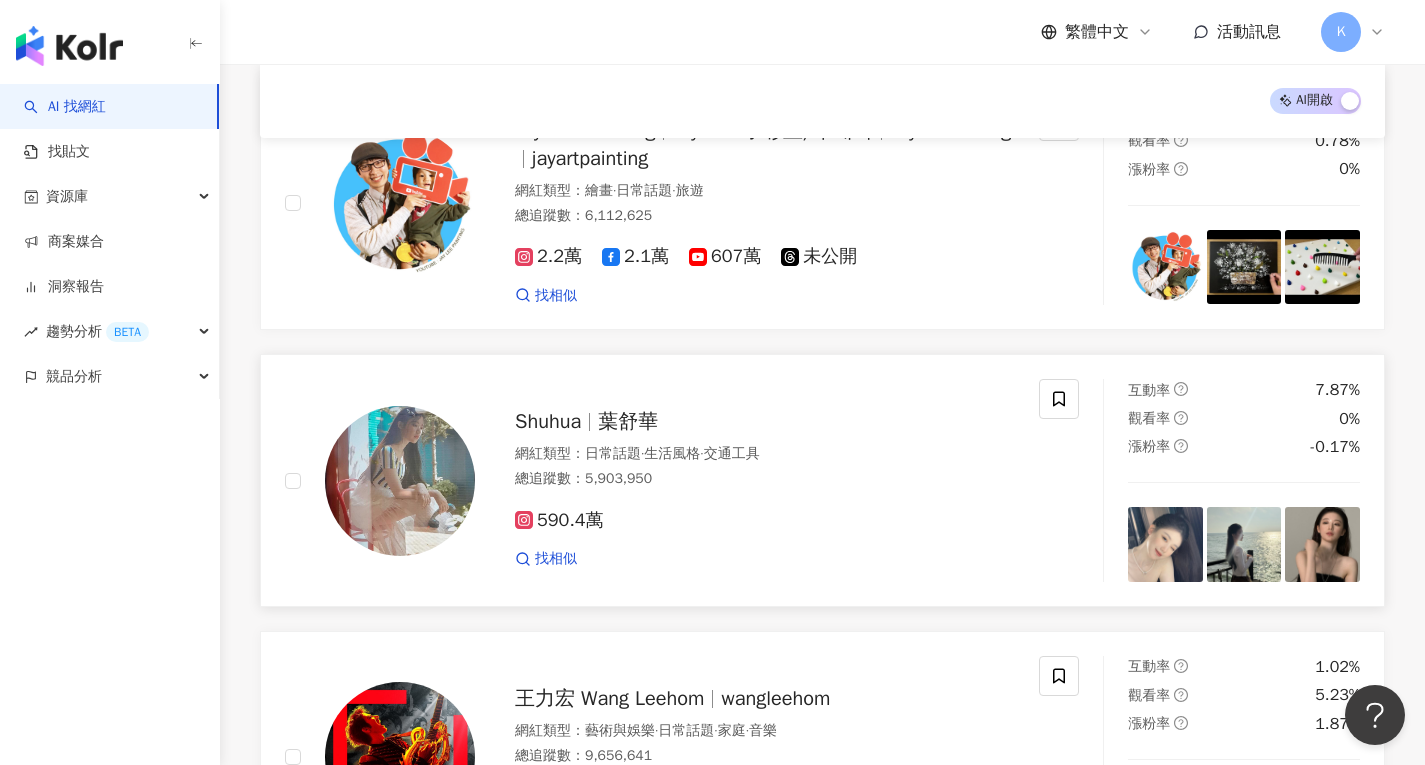 click on "葉舒華" at bounding box center (628, 421) 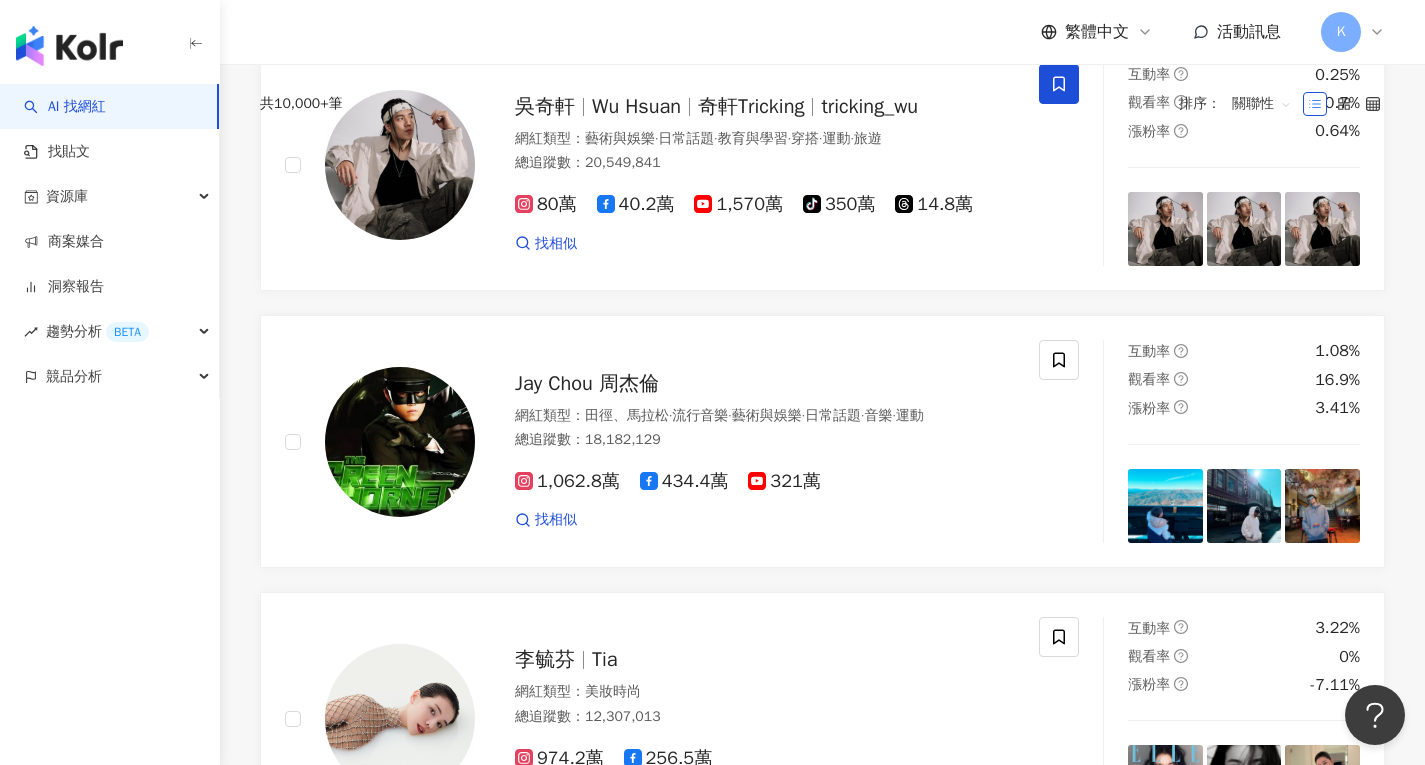 scroll, scrollTop: 0, scrollLeft: 0, axis: both 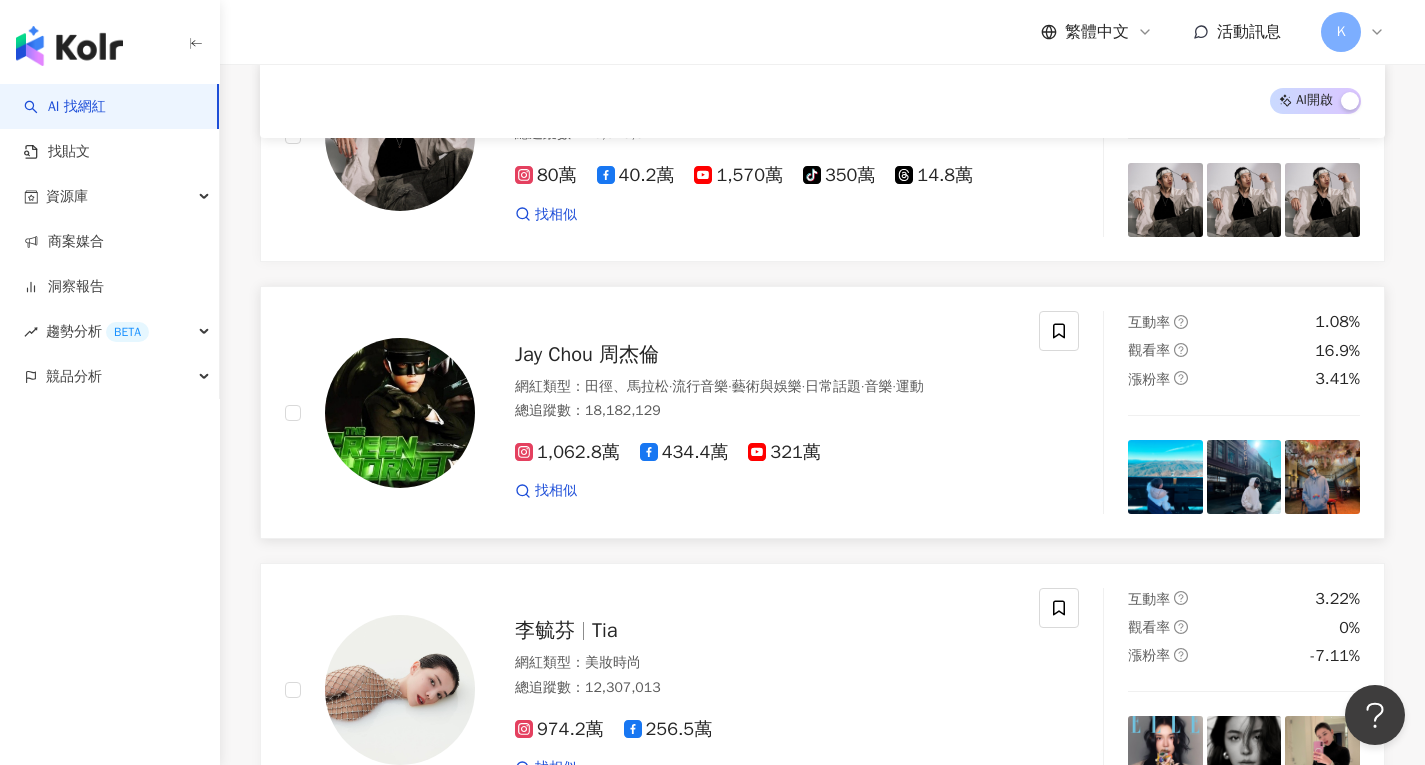 click on "Jay Chou 周杰倫" at bounding box center [587, 354] 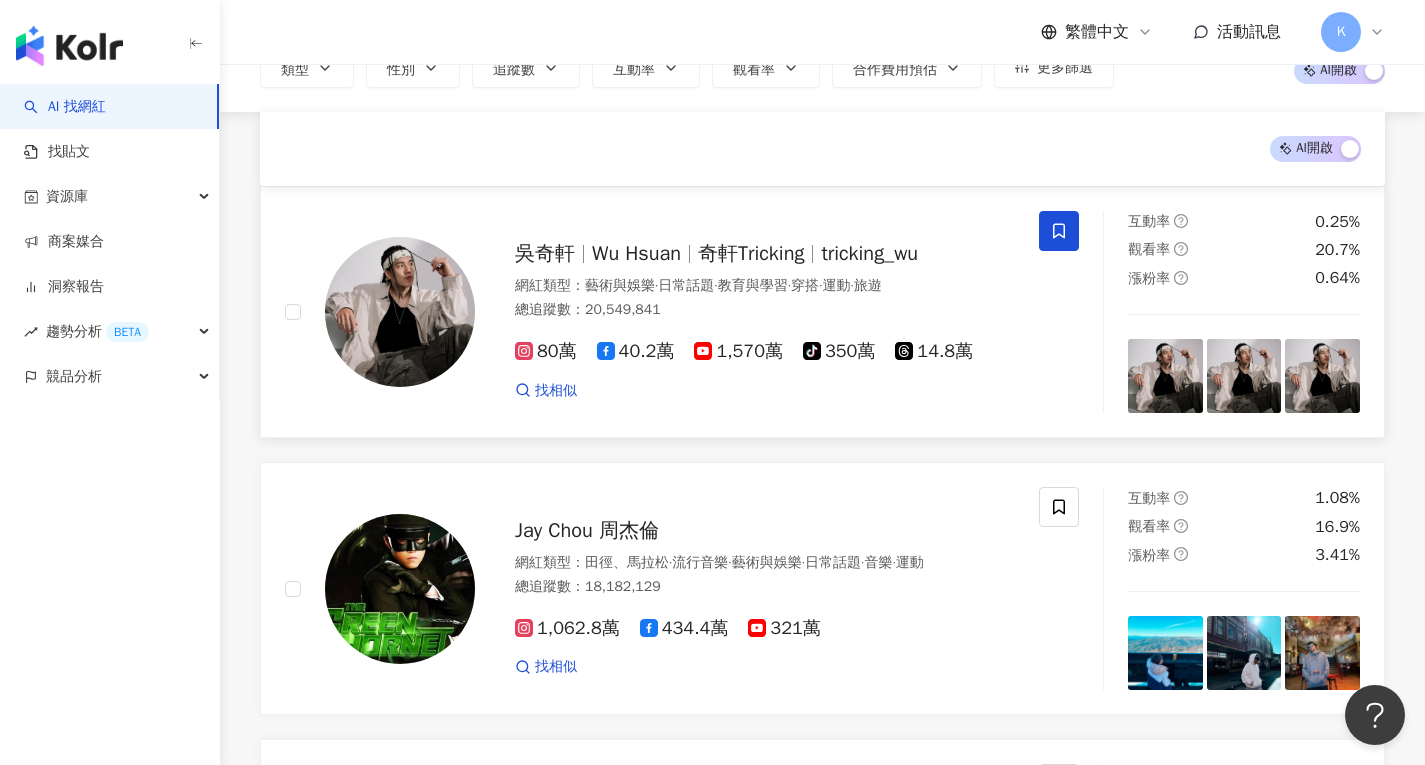 scroll, scrollTop: 0, scrollLeft: 0, axis: both 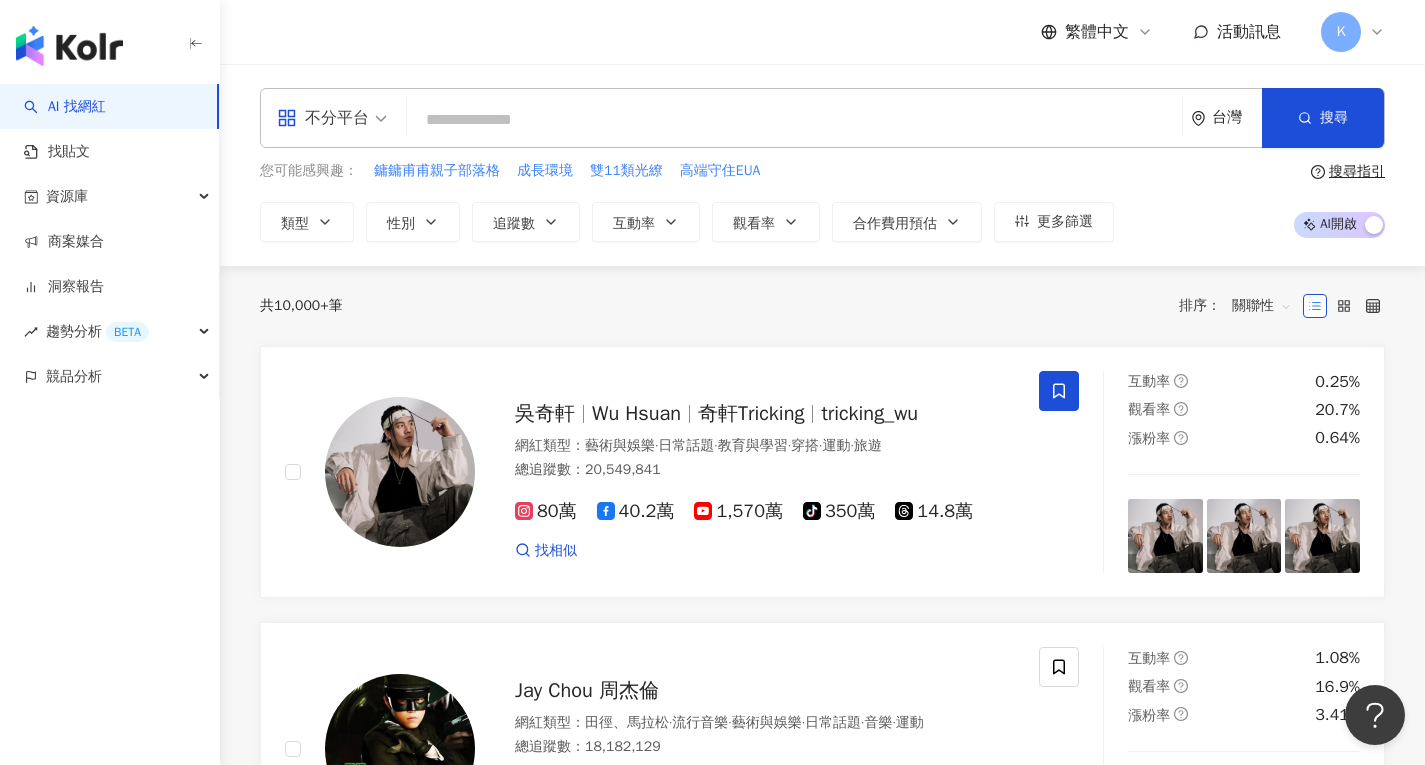 click at bounding box center (794, 120) 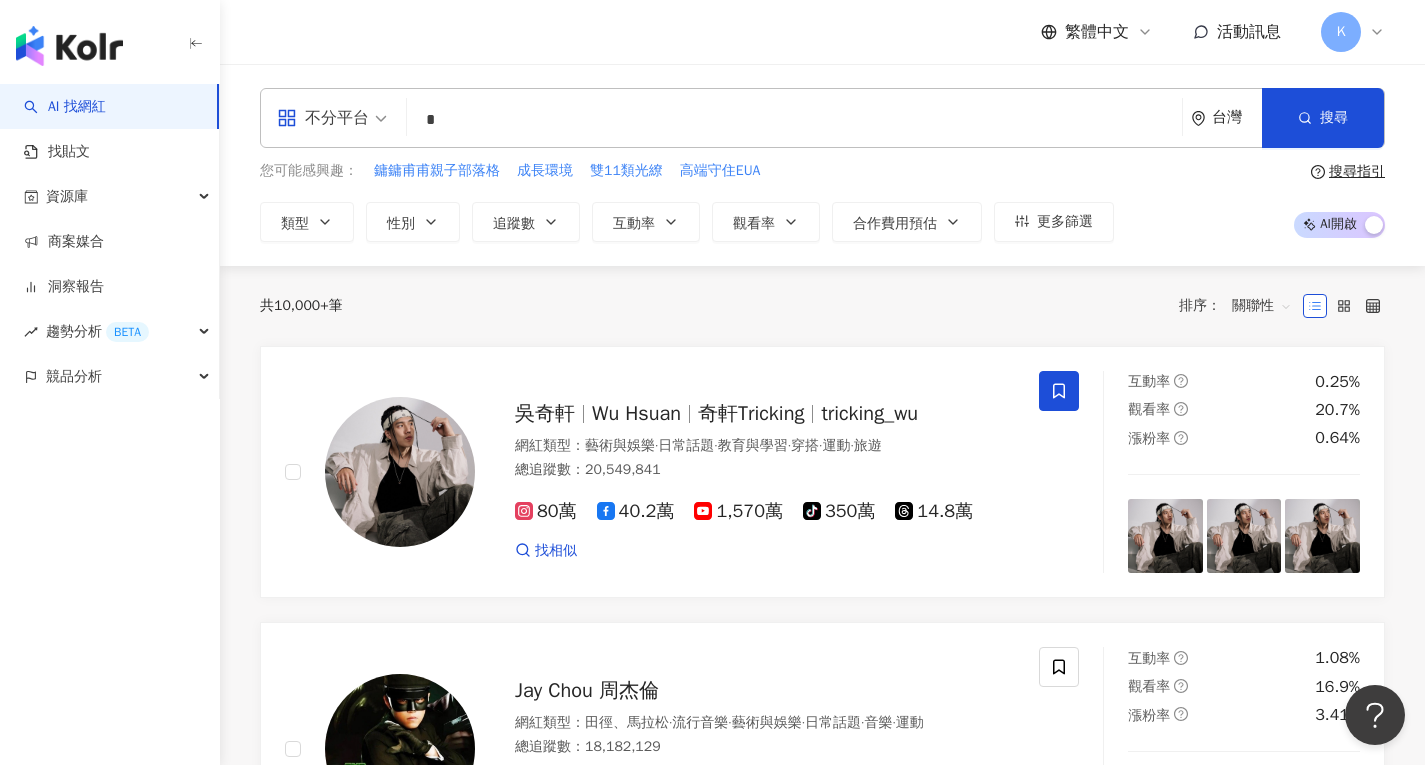type on "**" 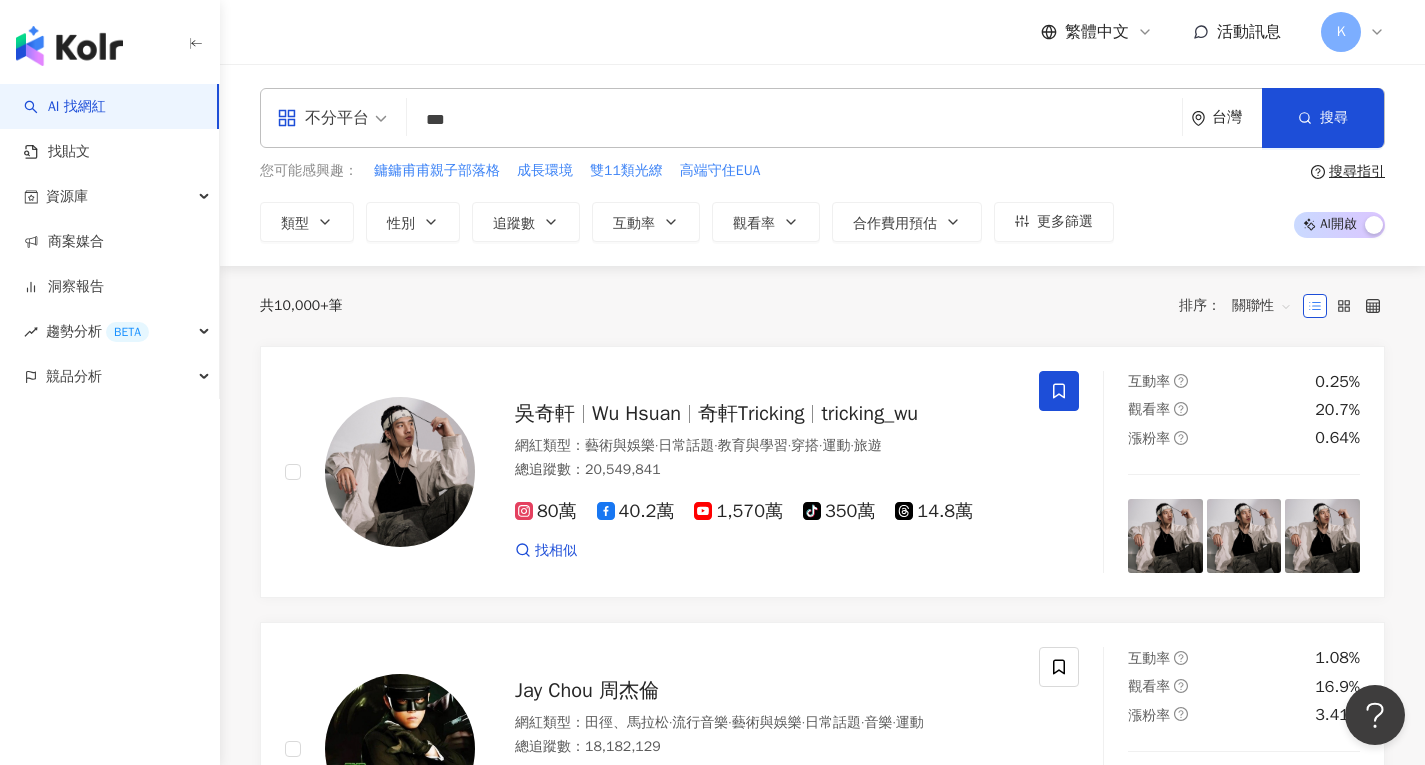 type on "****" 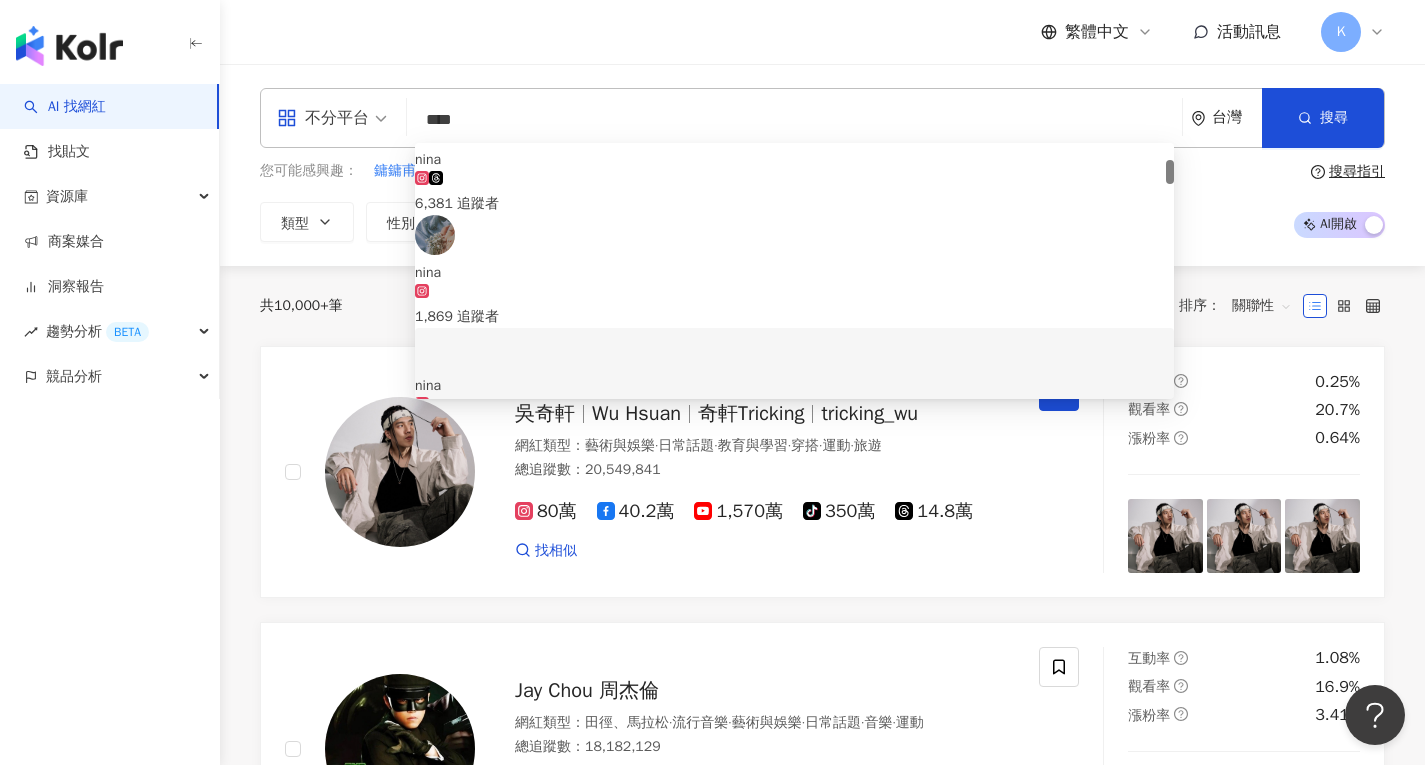scroll, scrollTop: 186, scrollLeft: 0, axis: vertical 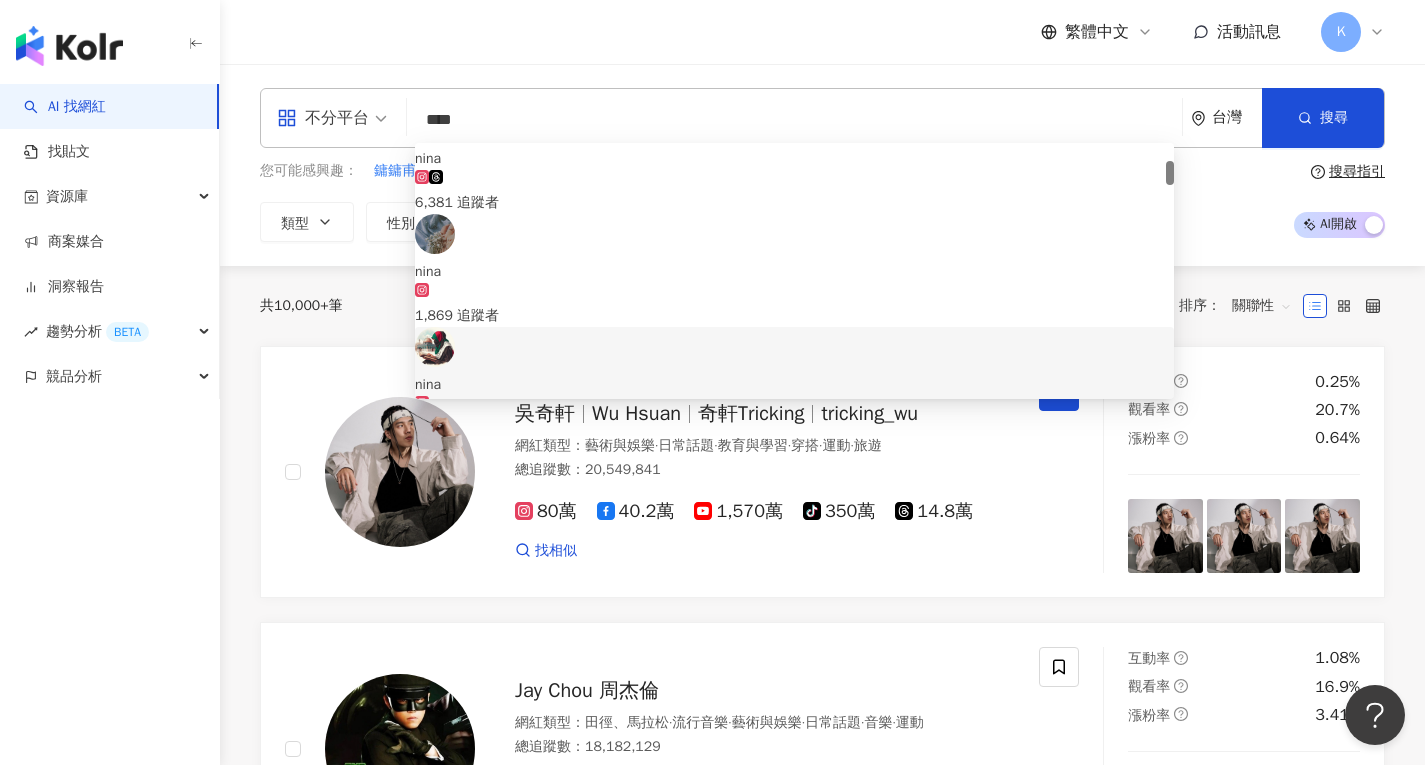 click on "nina" at bounding box center (794, 385) 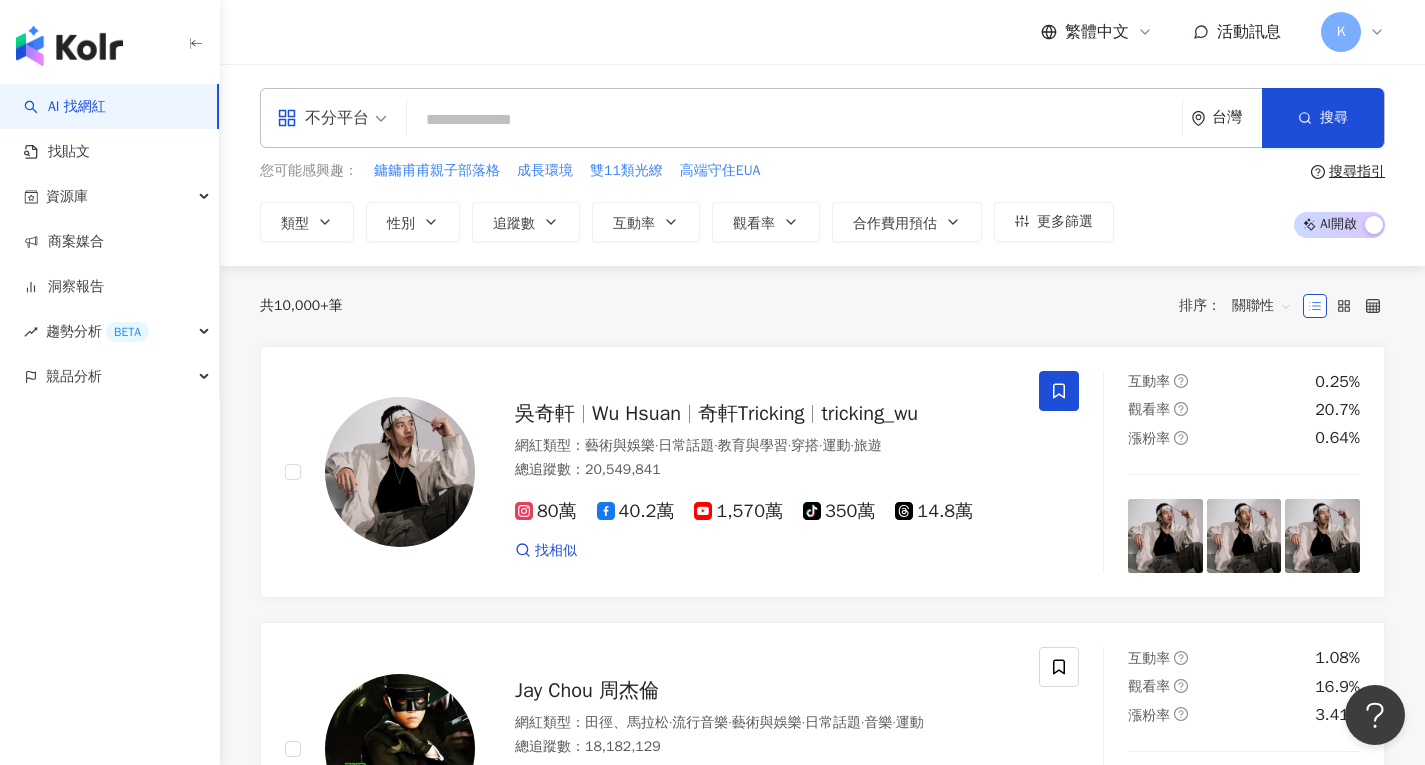 click at bounding box center [794, 120] 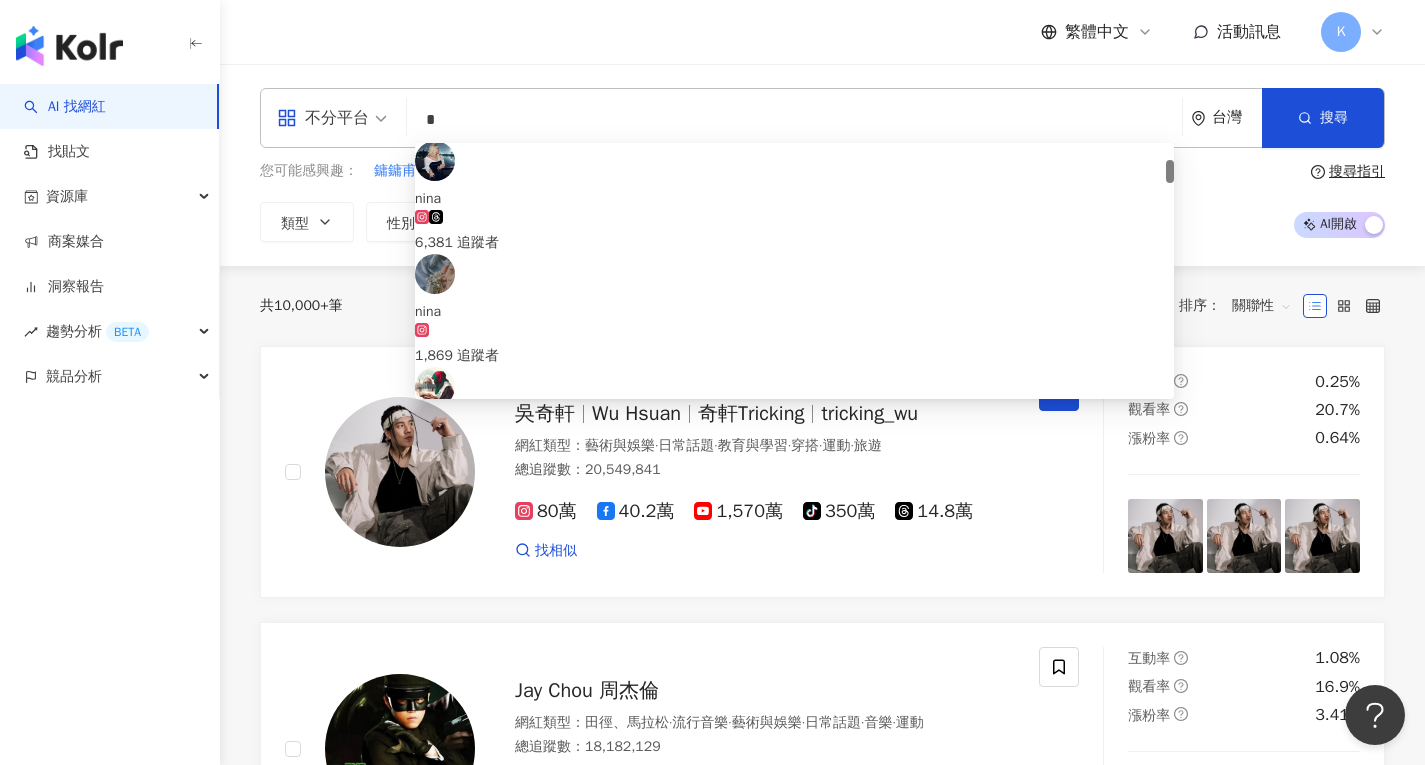 scroll, scrollTop: 0, scrollLeft: 0, axis: both 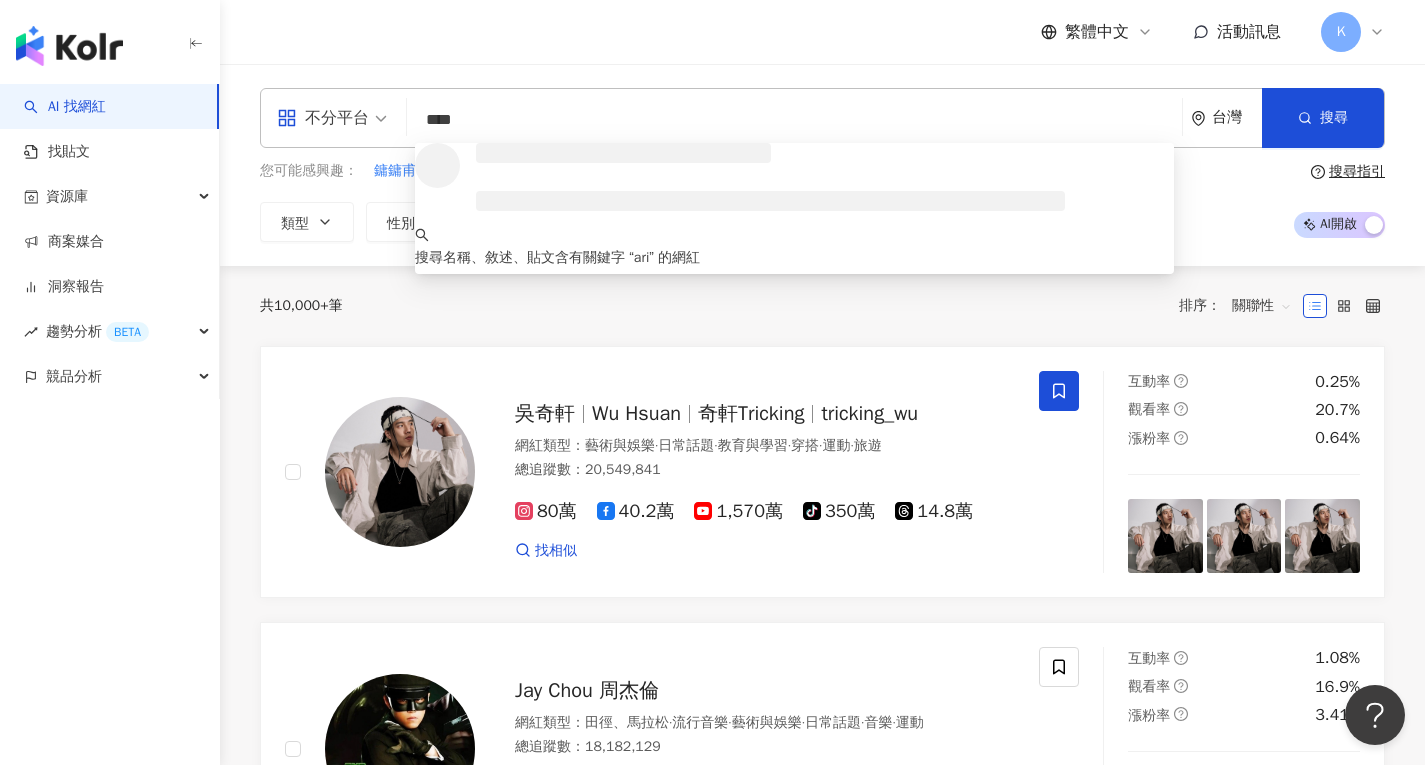 type on "*****" 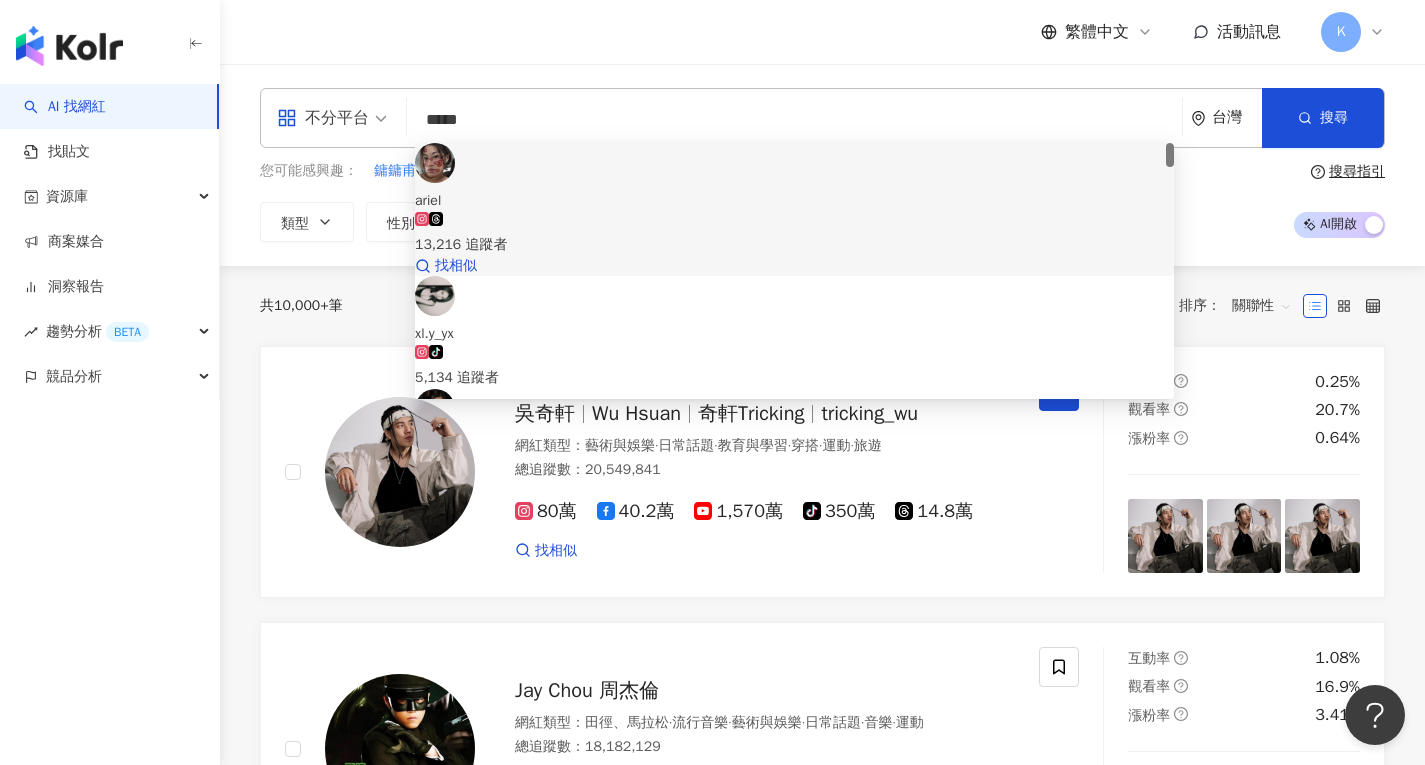 click on "13,216   追蹤者" at bounding box center (794, 234) 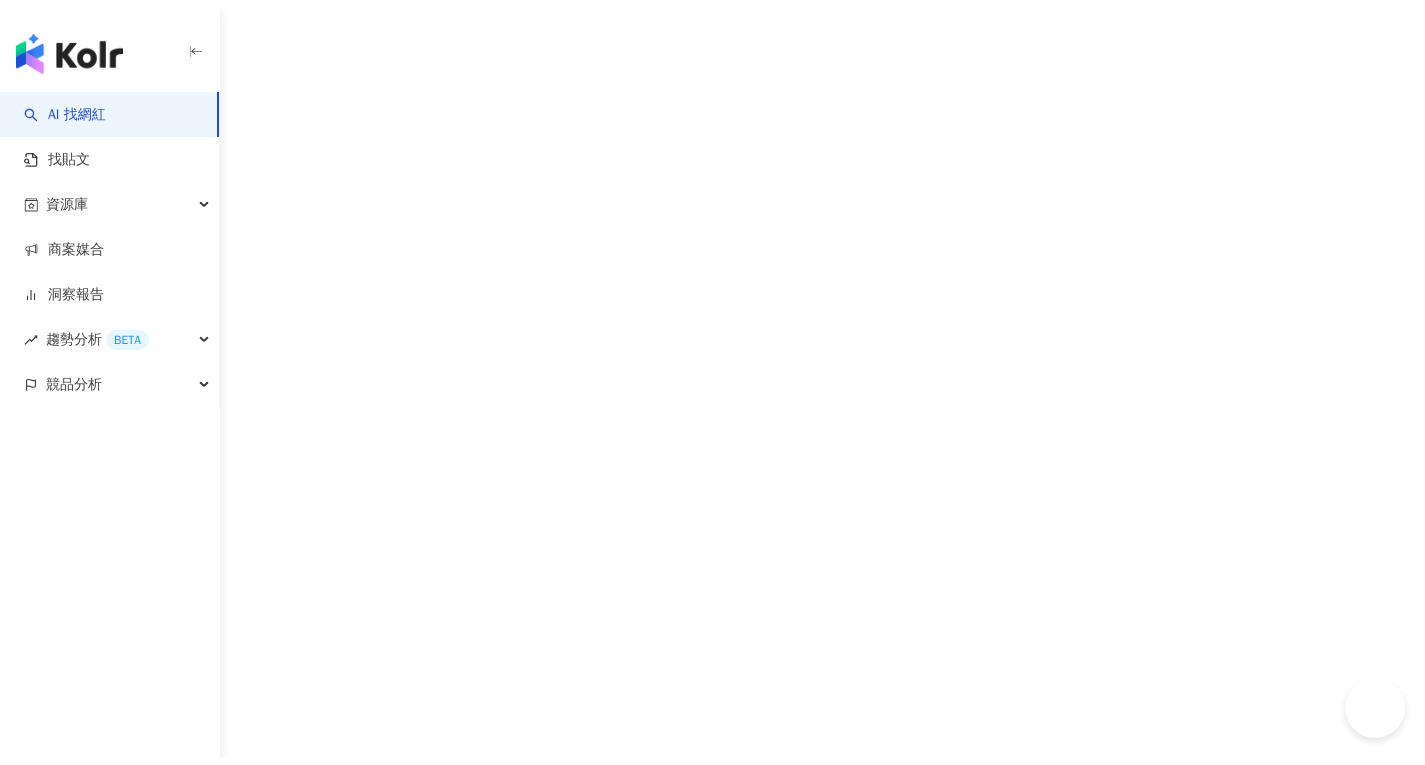 scroll, scrollTop: 0, scrollLeft: 0, axis: both 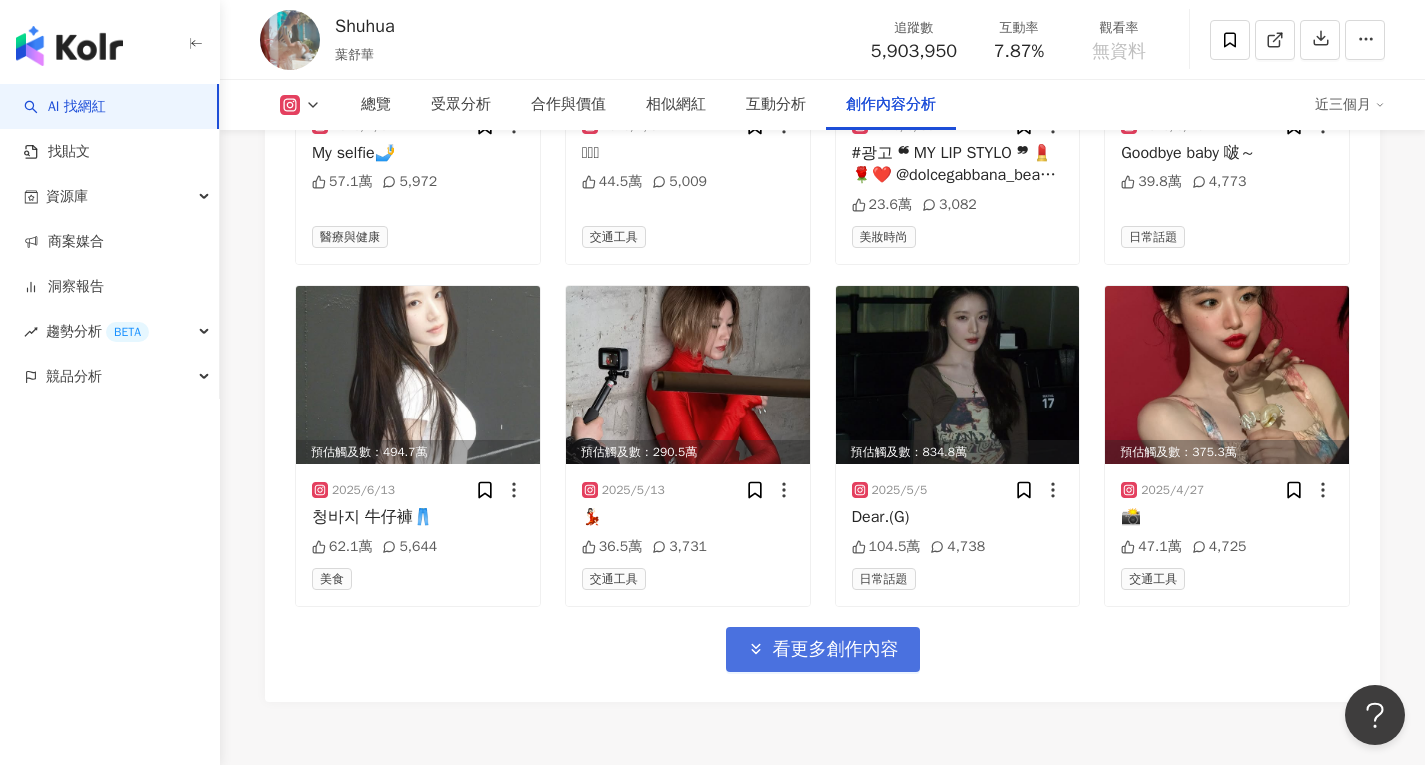 click on "看更多創作內容" at bounding box center [836, 650] 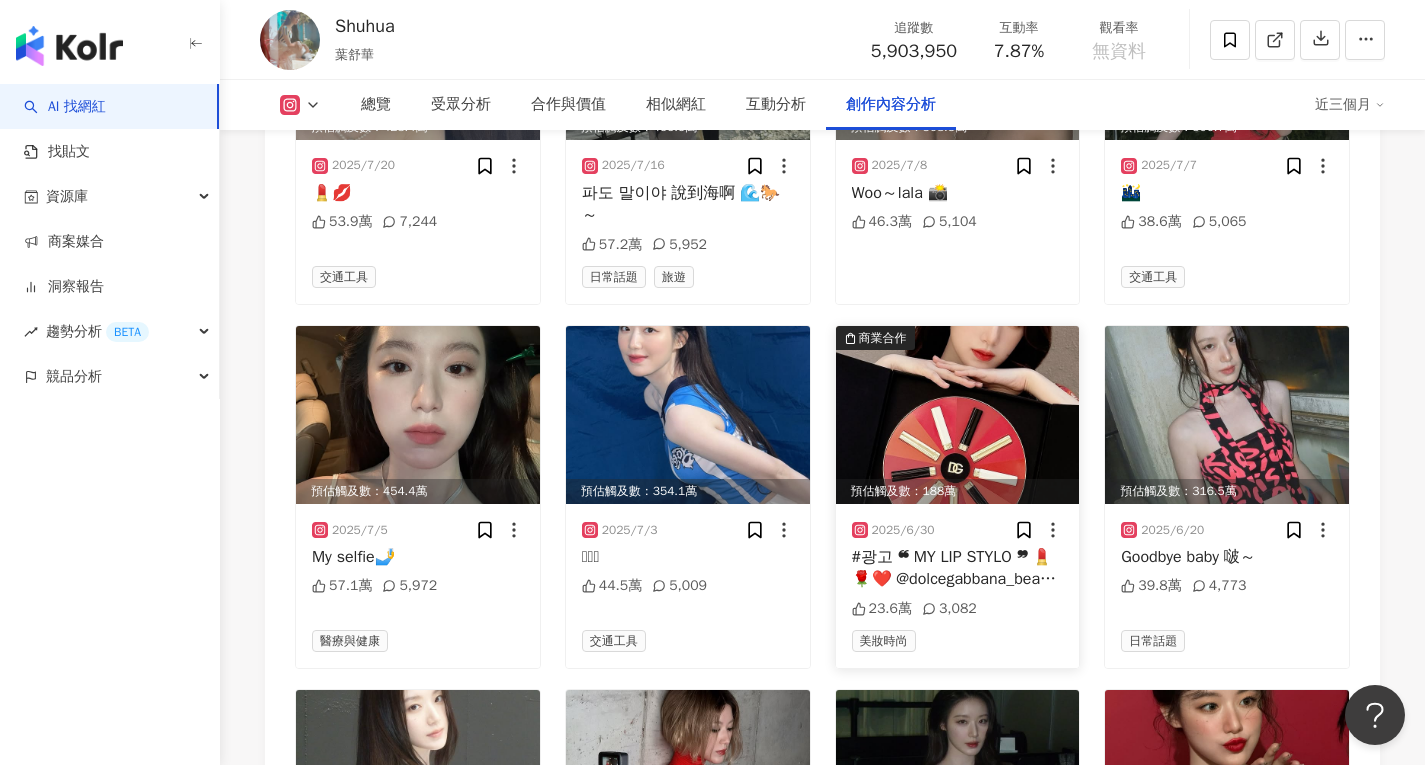 scroll, scrollTop: 6241, scrollLeft: 0, axis: vertical 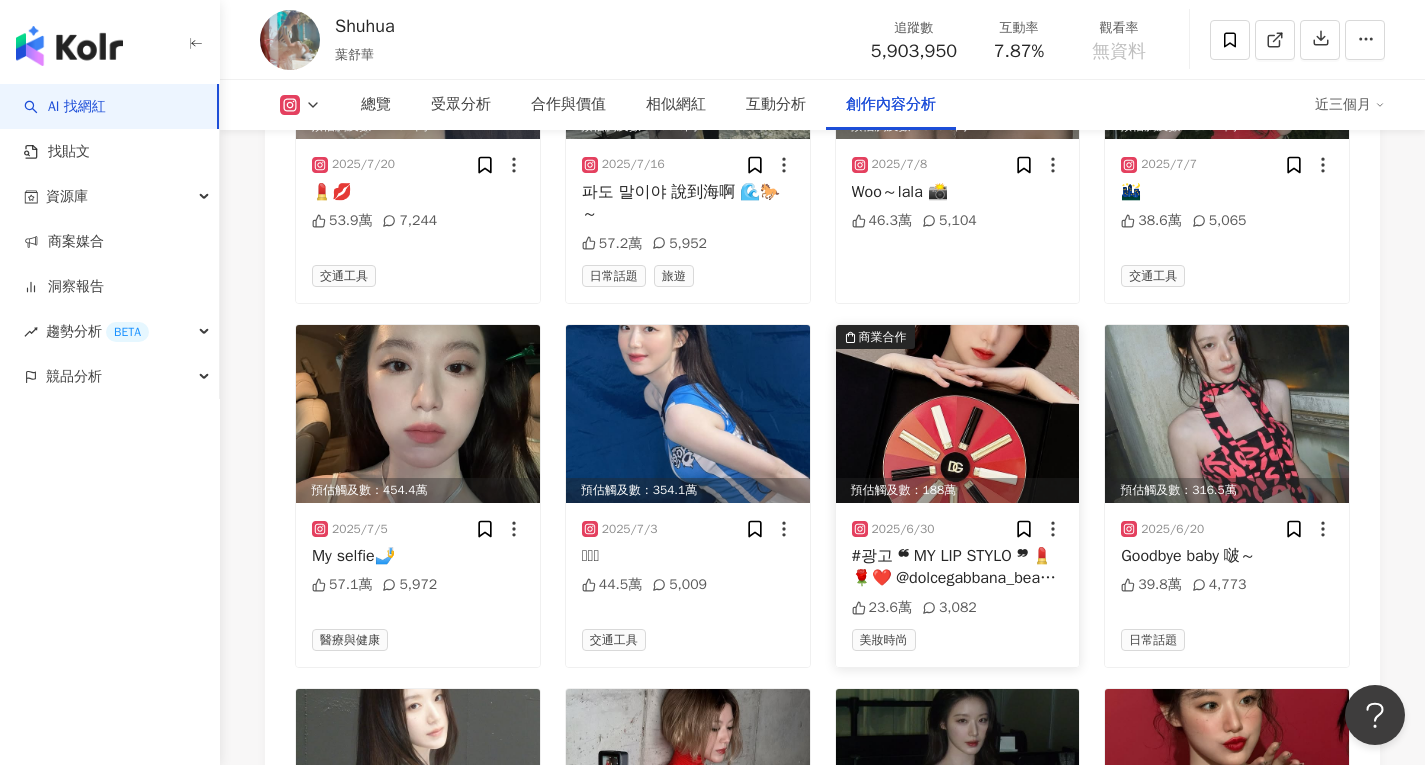 click at bounding box center [958, 414] 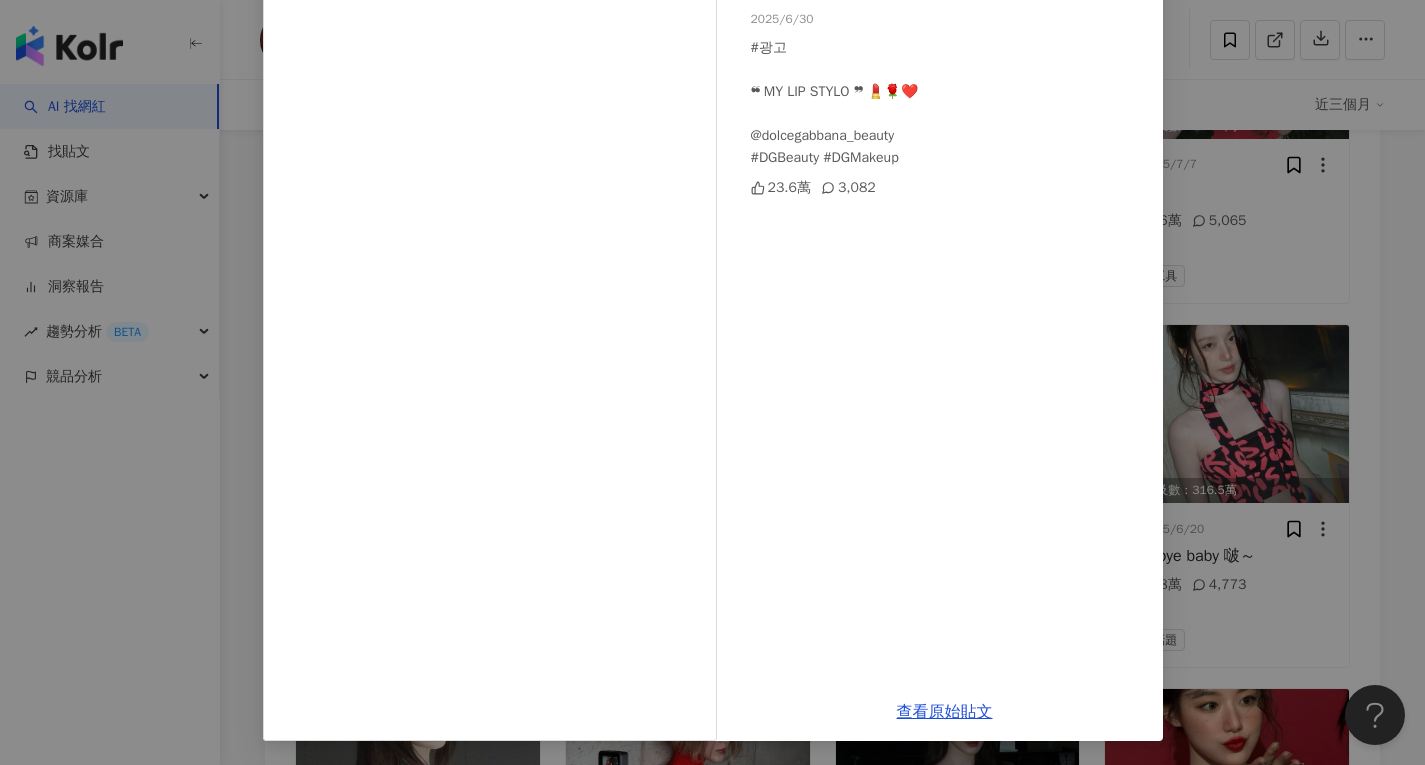 scroll, scrollTop: 0, scrollLeft: 0, axis: both 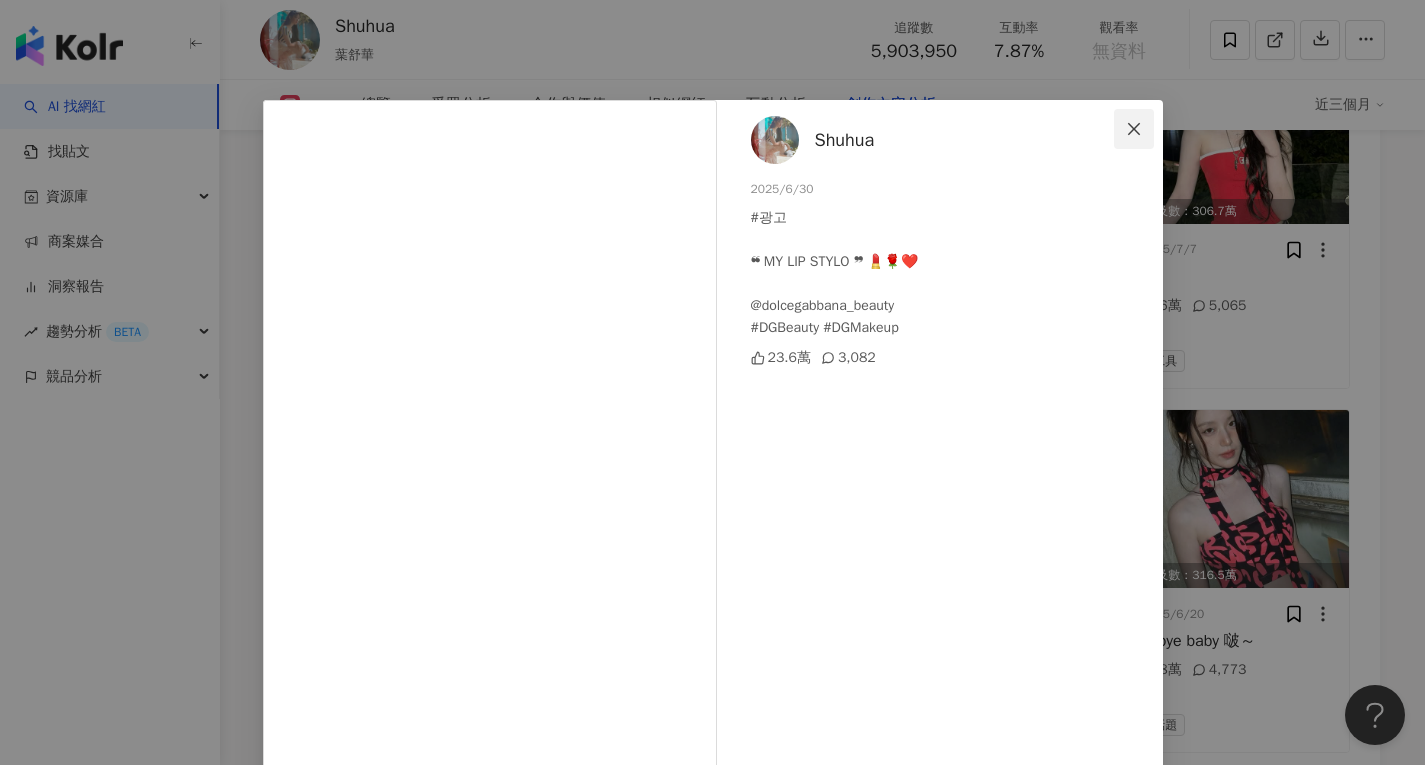 click 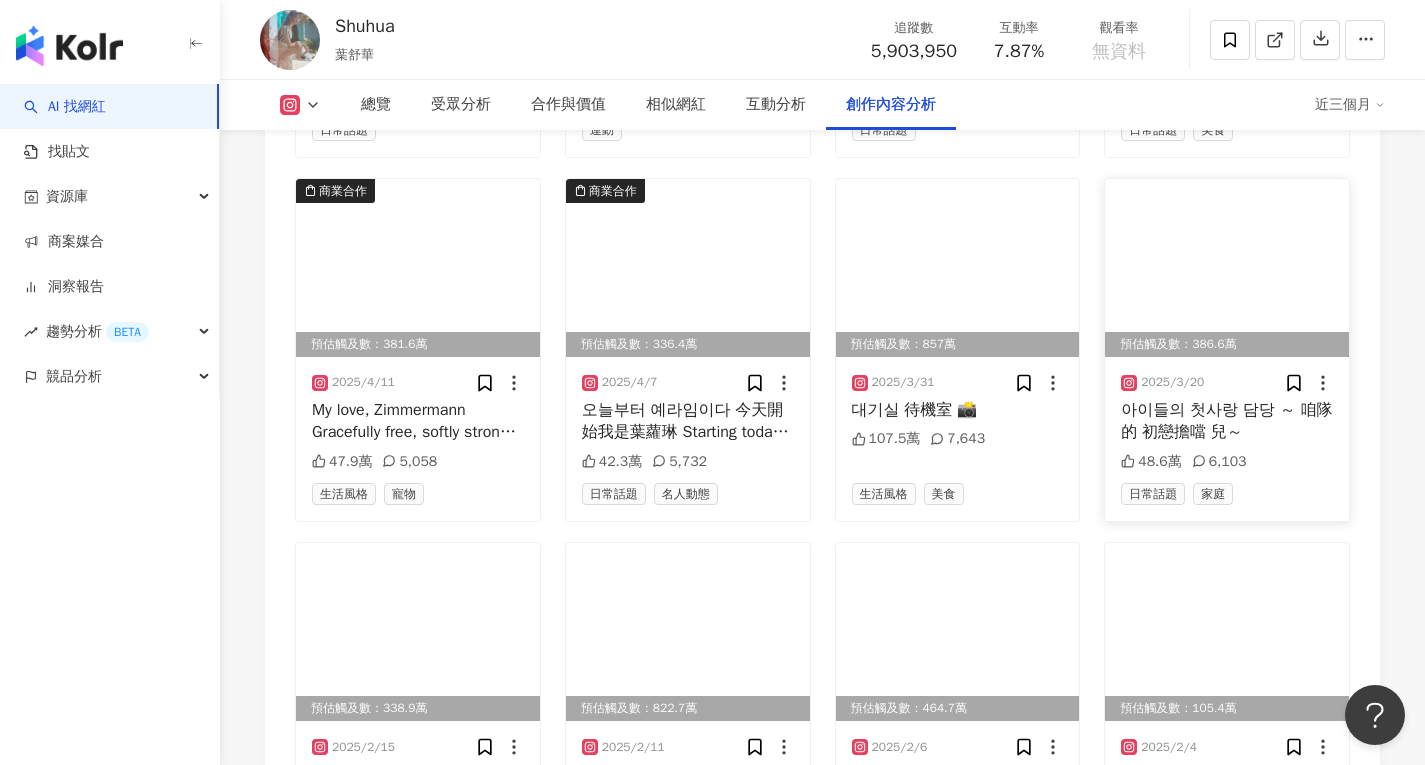 scroll, scrollTop: 7459, scrollLeft: 0, axis: vertical 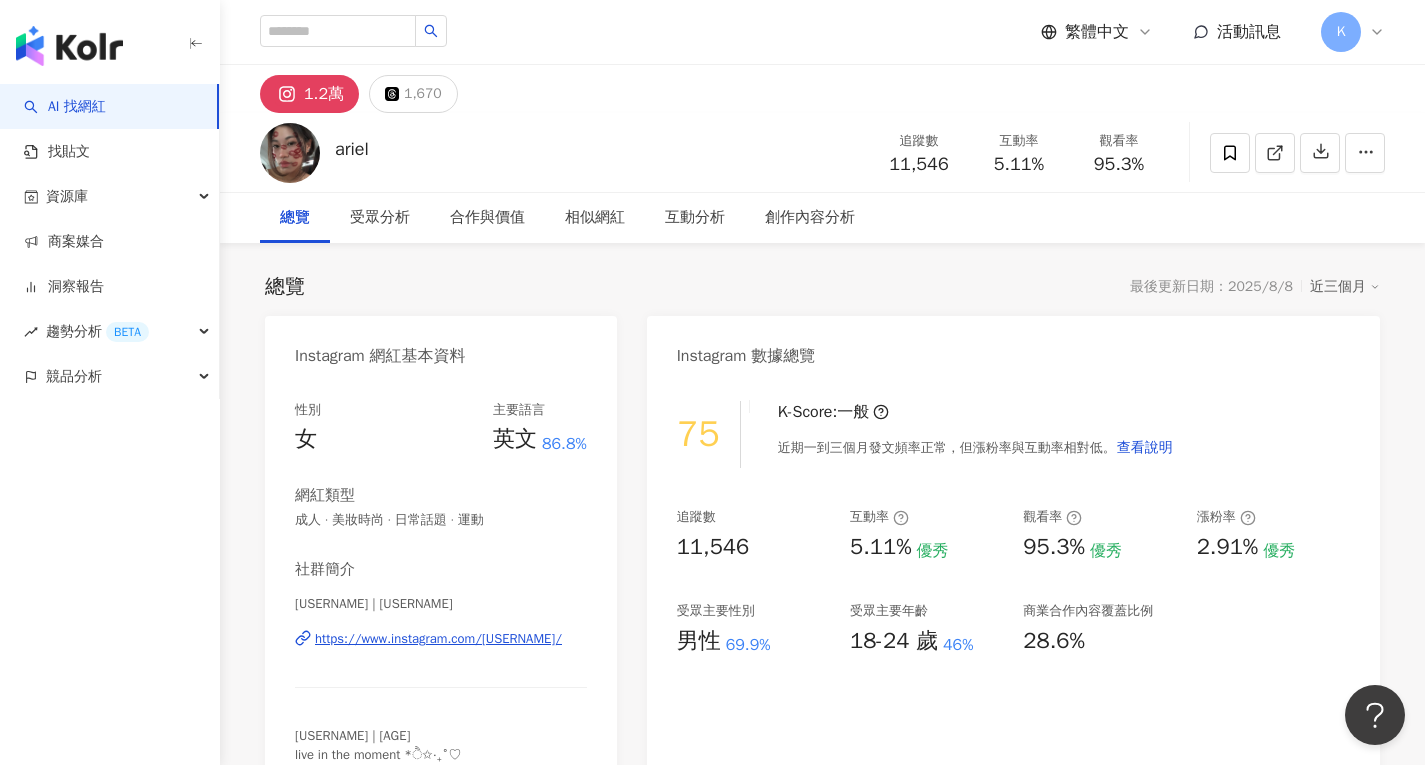 click on "總覽 最後更新日期：2025/8/8 近三個月" at bounding box center [822, 287] 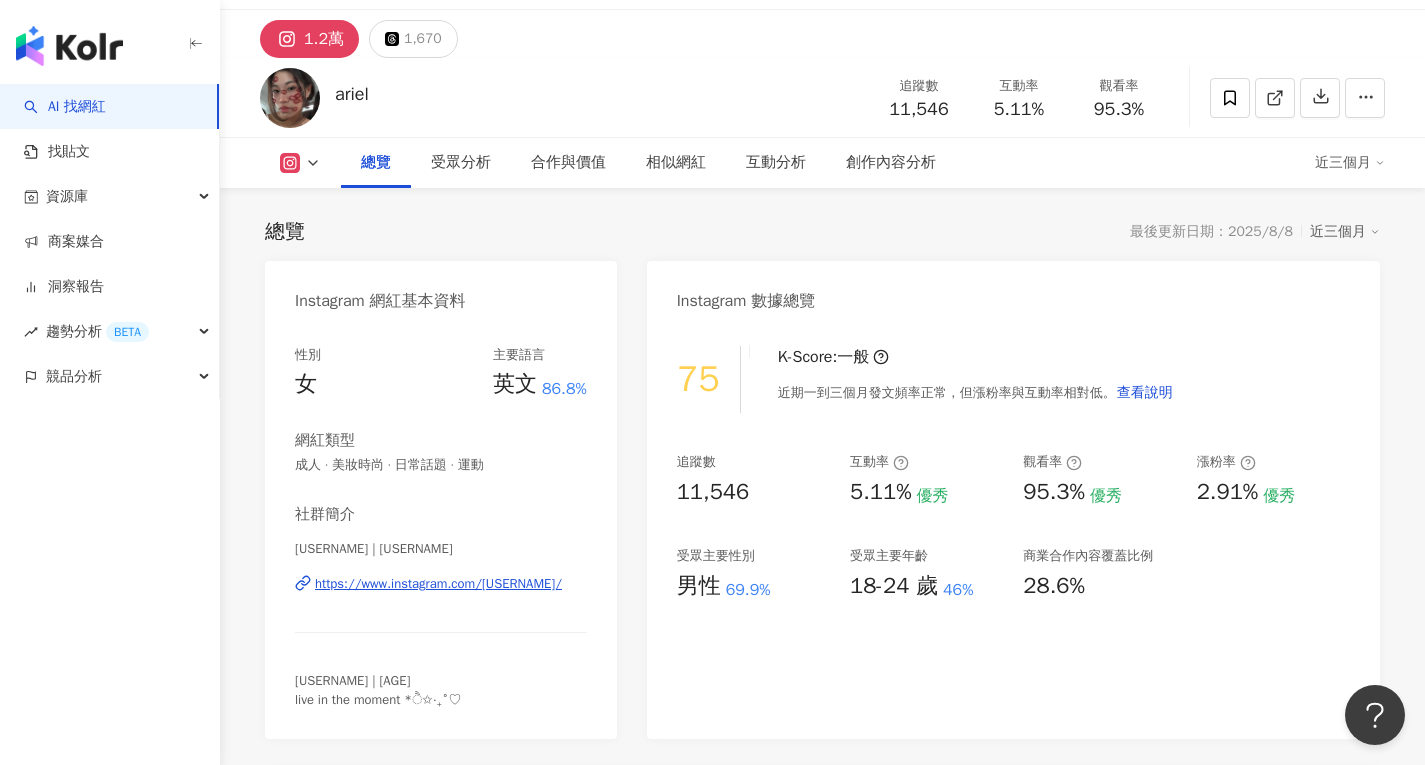 scroll, scrollTop: 0, scrollLeft: 0, axis: both 